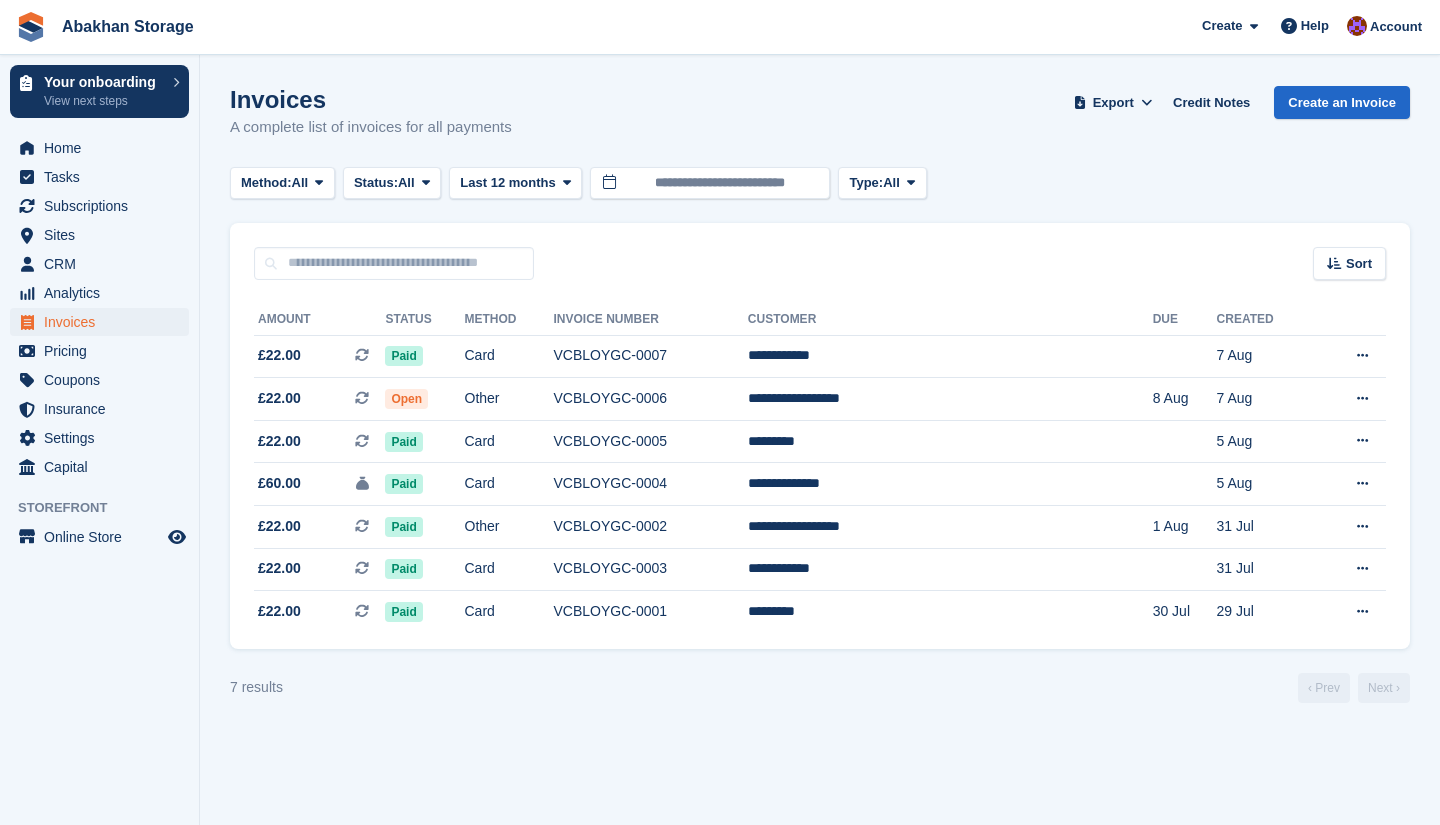 scroll, scrollTop: 0, scrollLeft: 0, axis: both 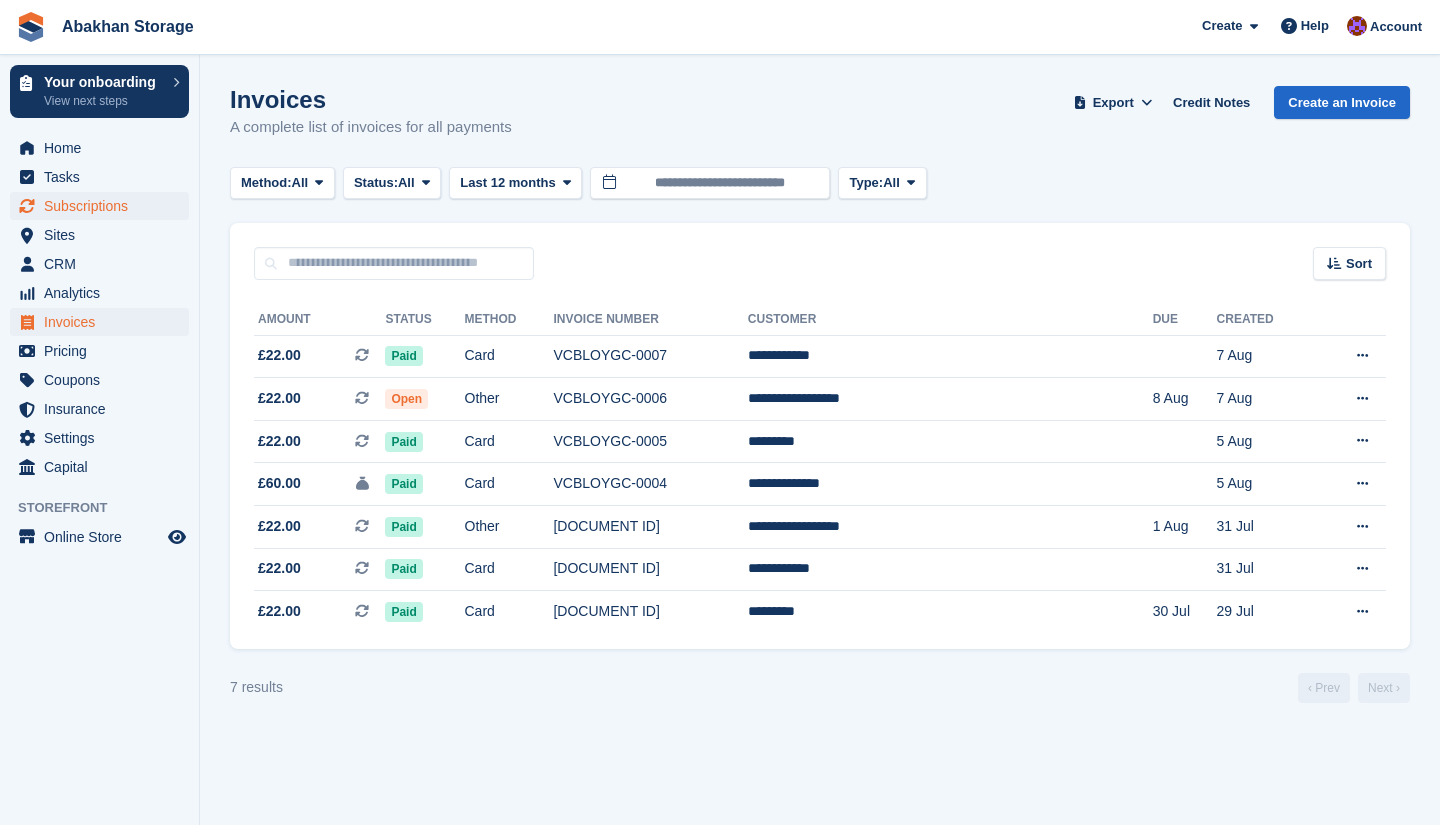 click on "Subscriptions" at bounding box center [104, 206] 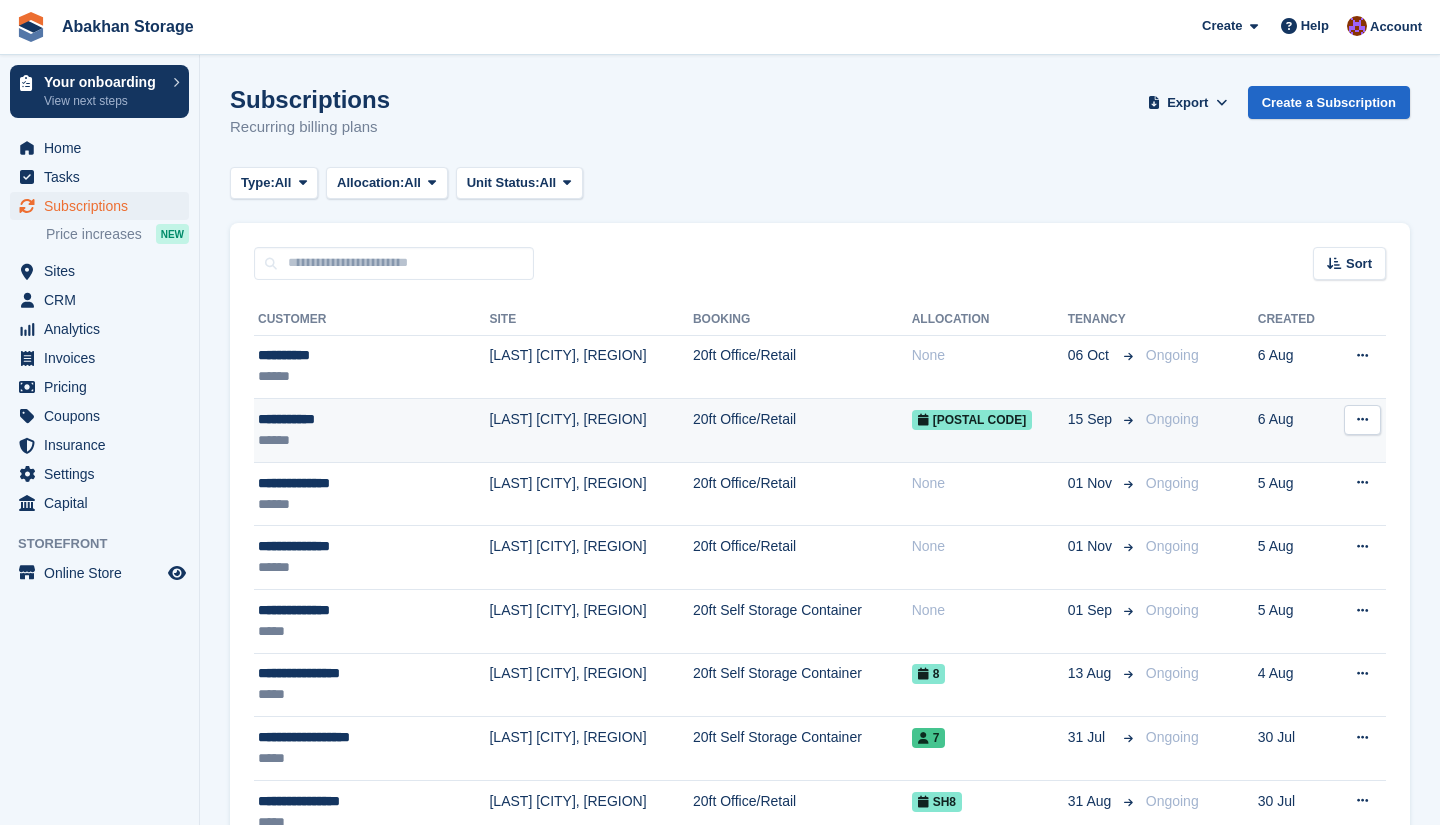 click on "[LAST] [CITY], [STATE]" at bounding box center (590, 431) 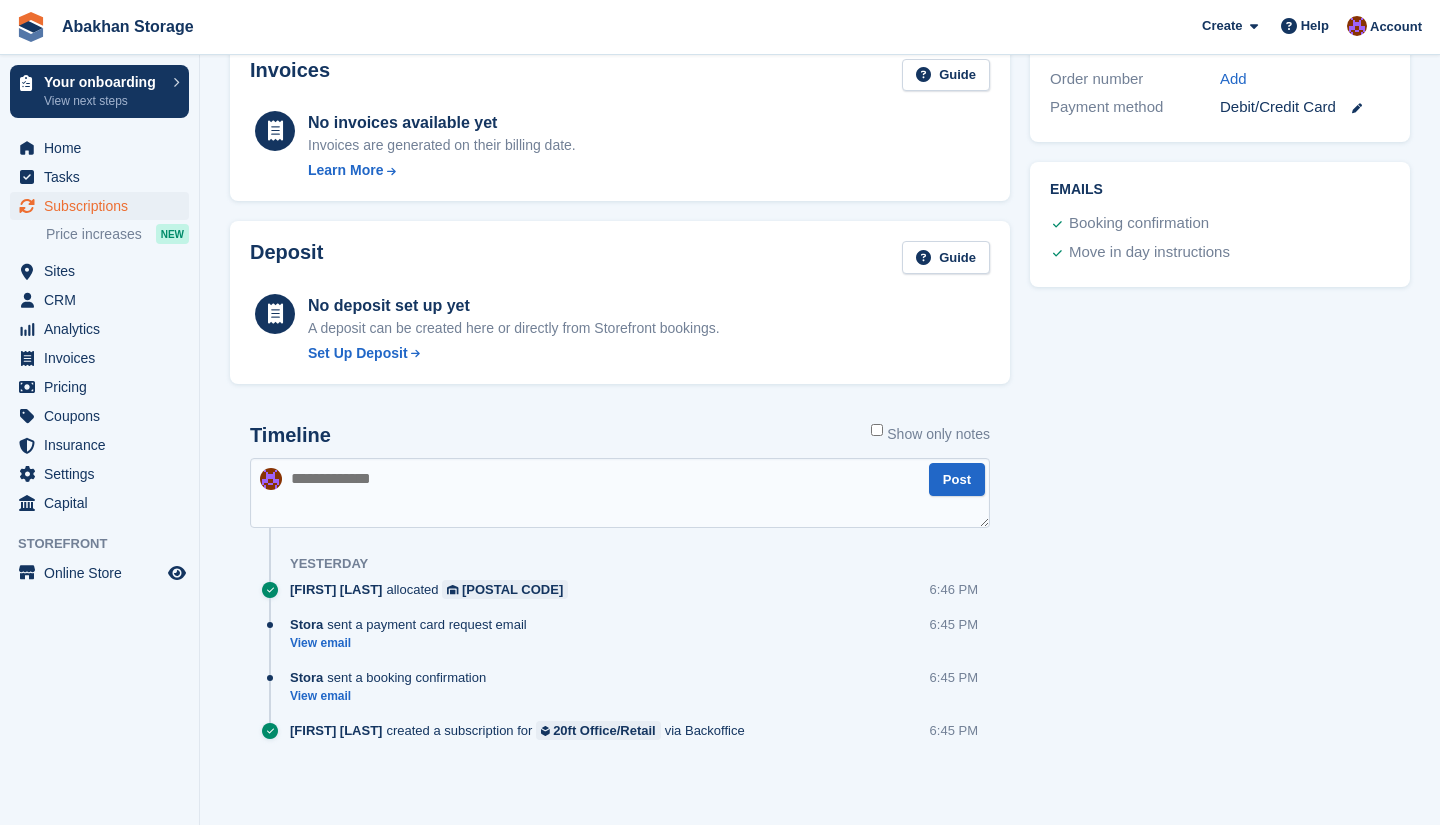 scroll, scrollTop: 599, scrollLeft: 0, axis: vertical 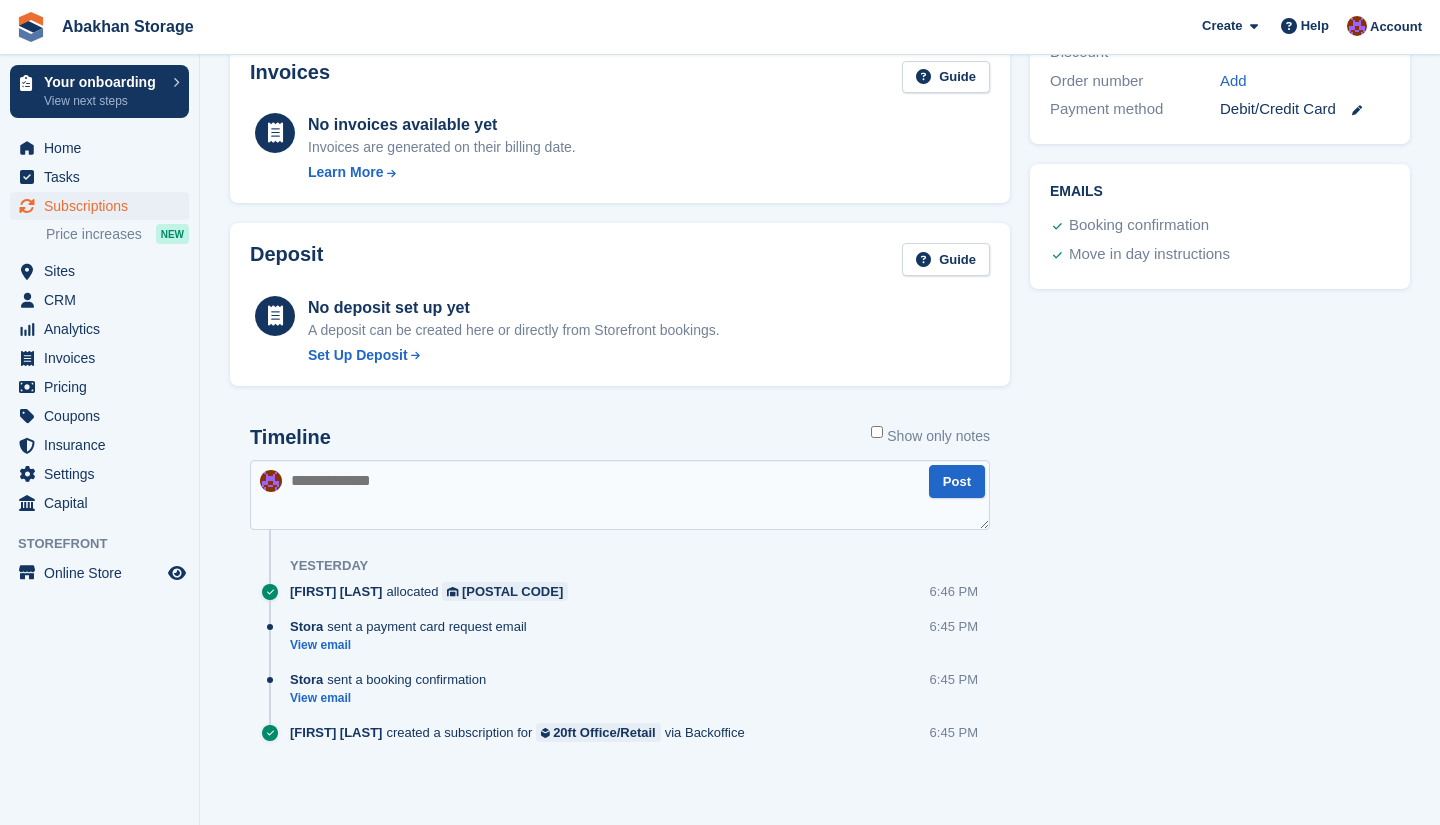 click on "Subscriptions" at bounding box center [104, 206] 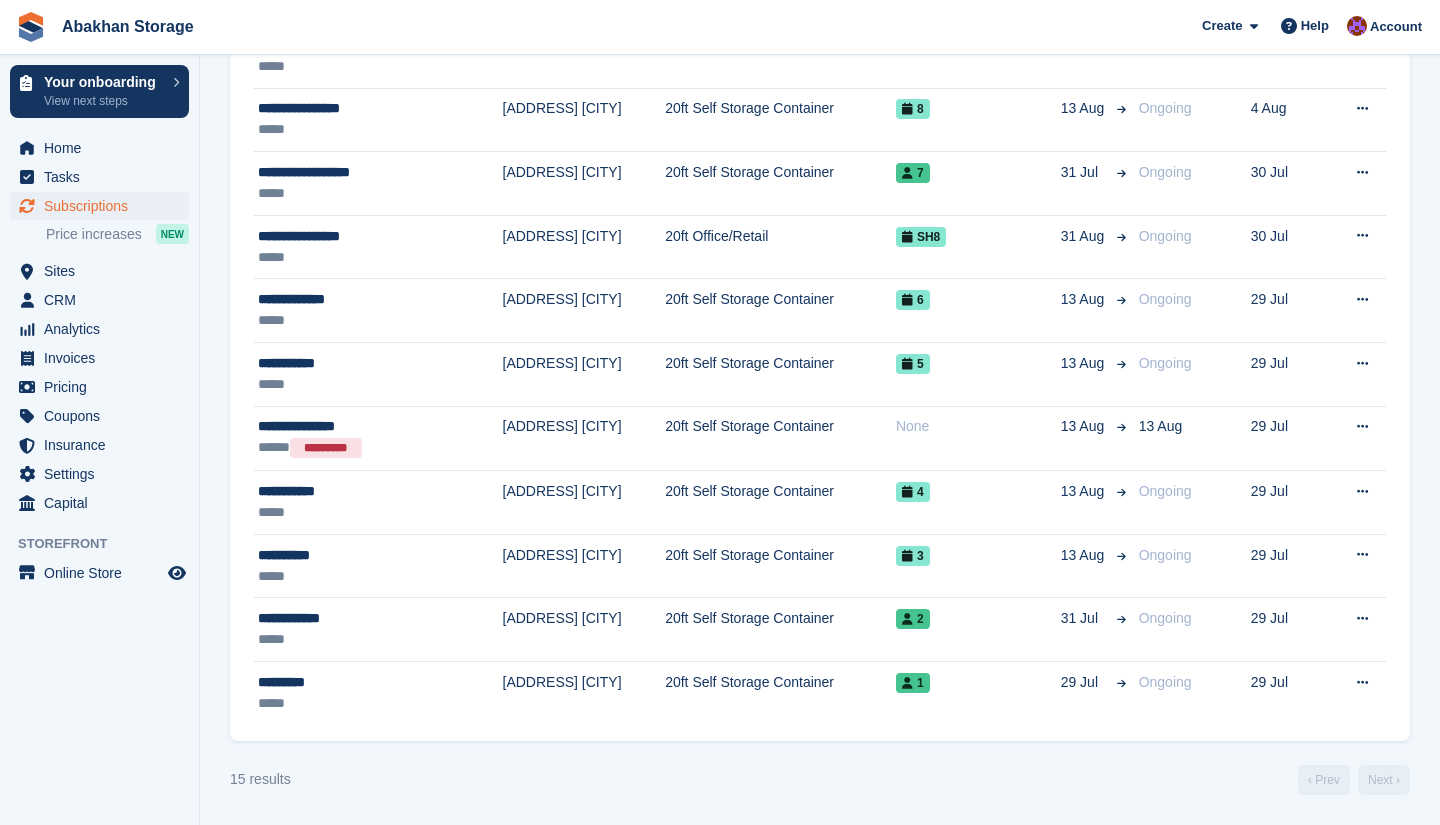 scroll, scrollTop: 0, scrollLeft: 0, axis: both 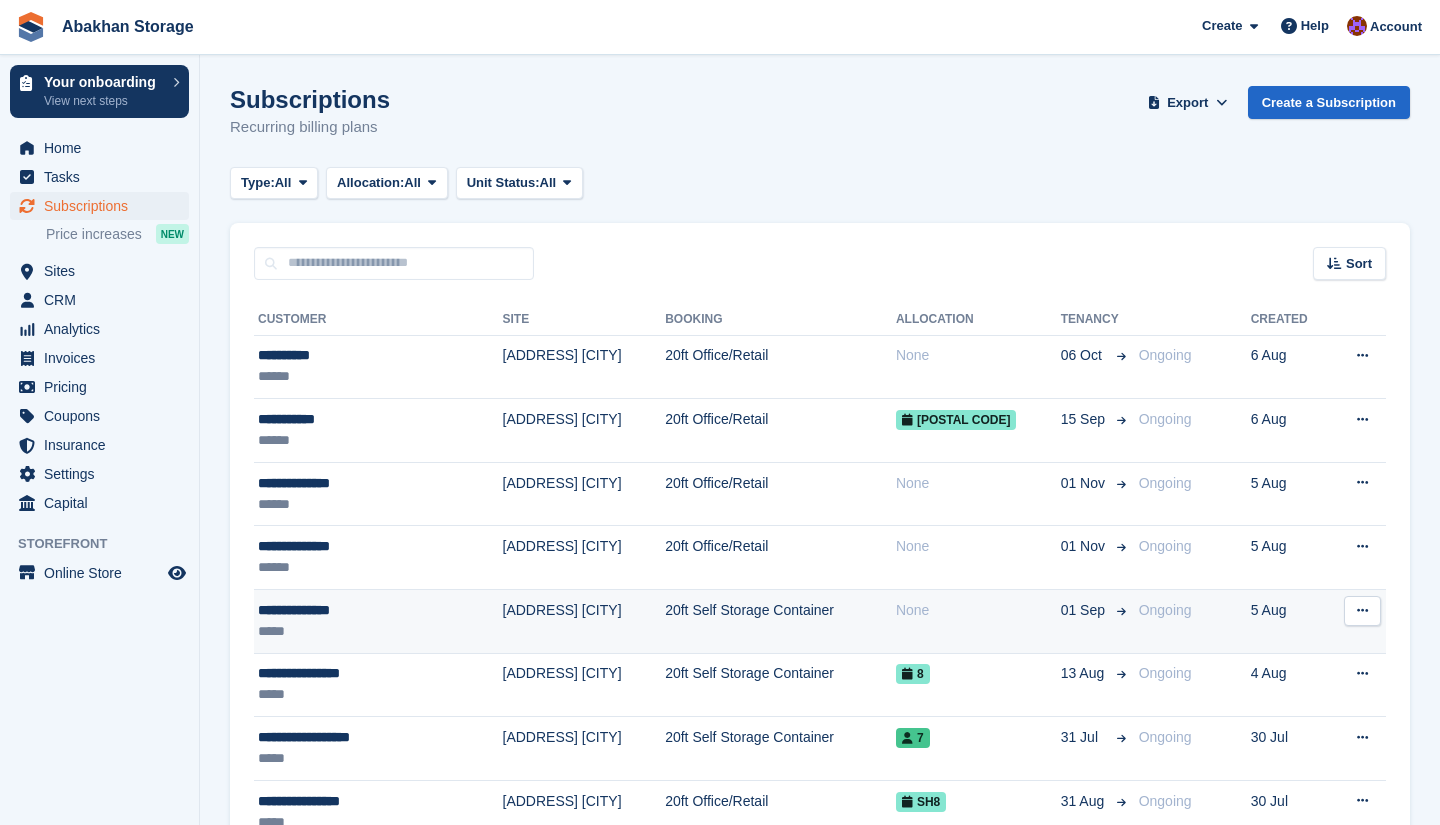 click on "[LAST] [CITY], [STATE]" at bounding box center (584, 622) 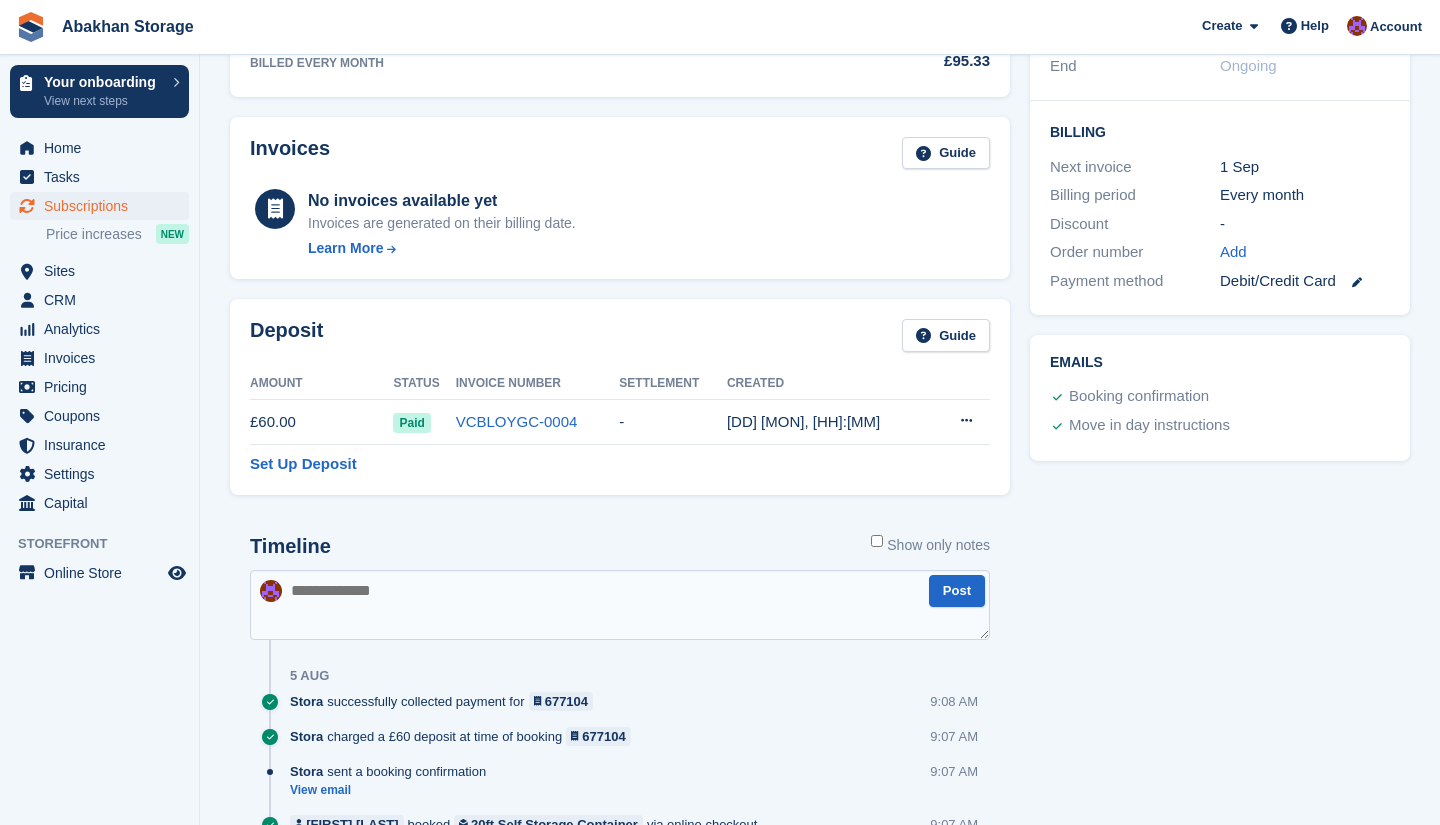 scroll, scrollTop: 452, scrollLeft: 0, axis: vertical 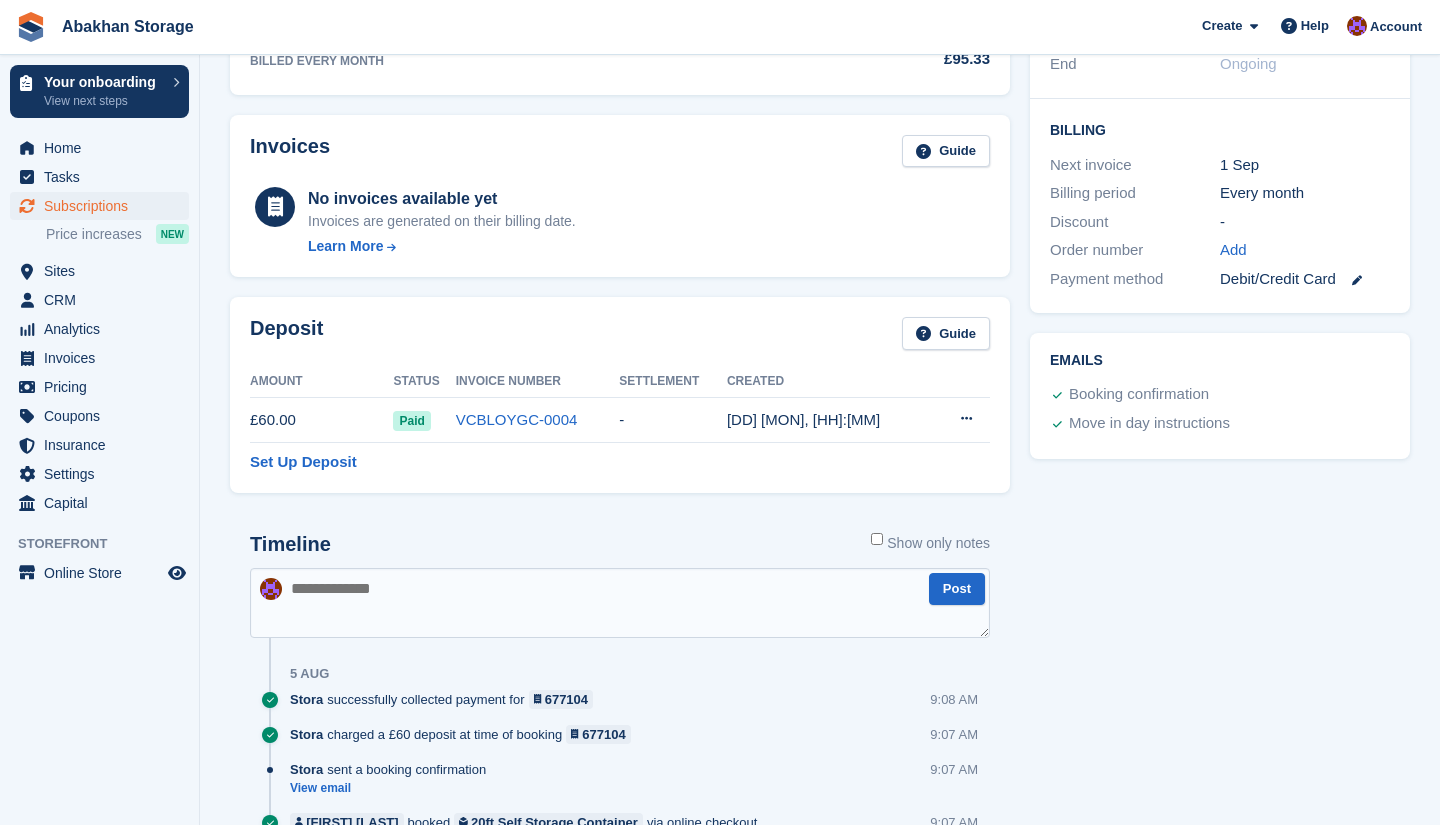 click on "Subscriptions" at bounding box center (104, 206) 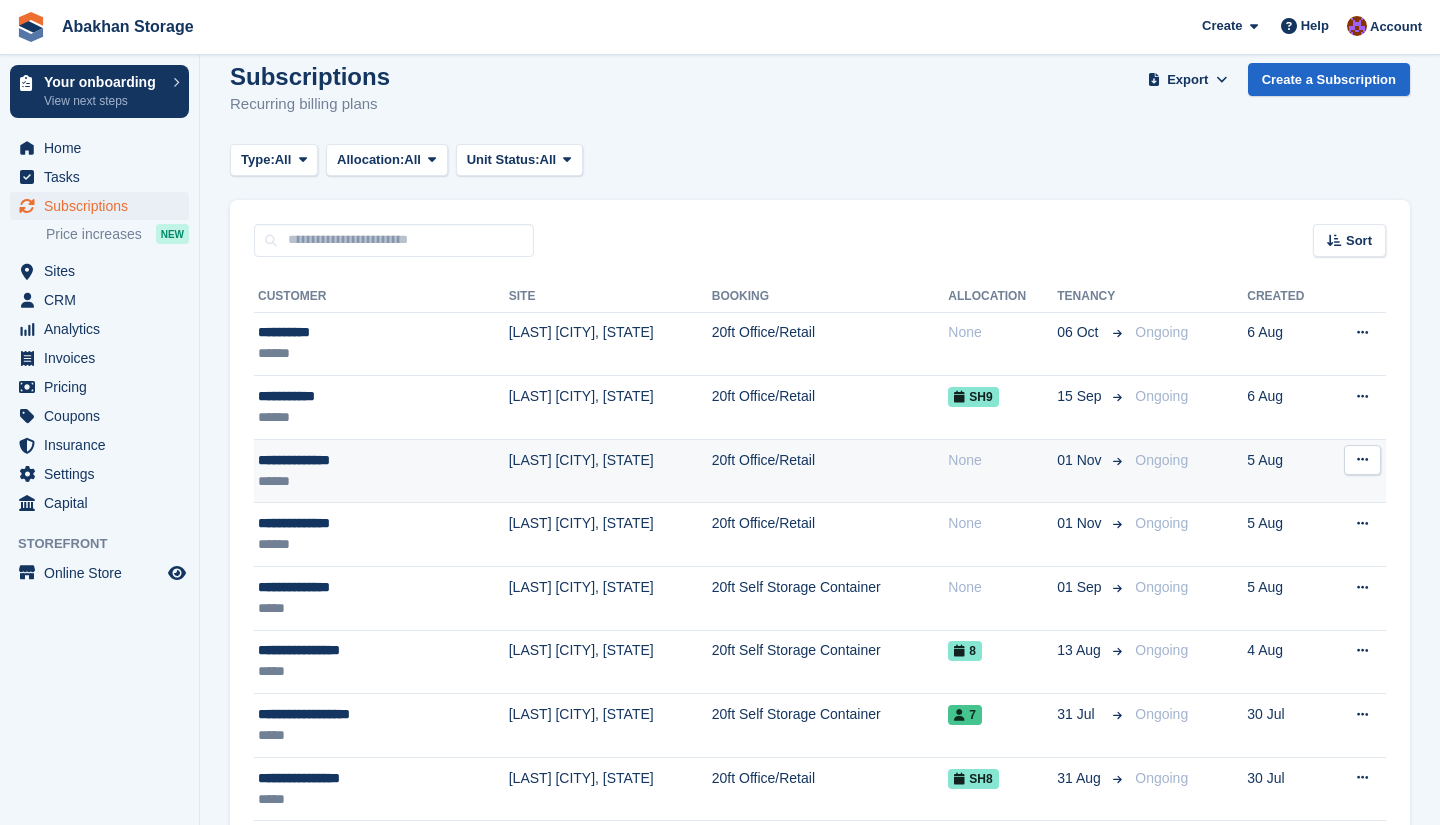 scroll, scrollTop: 123, scrollLeft: 0, axis: vertical 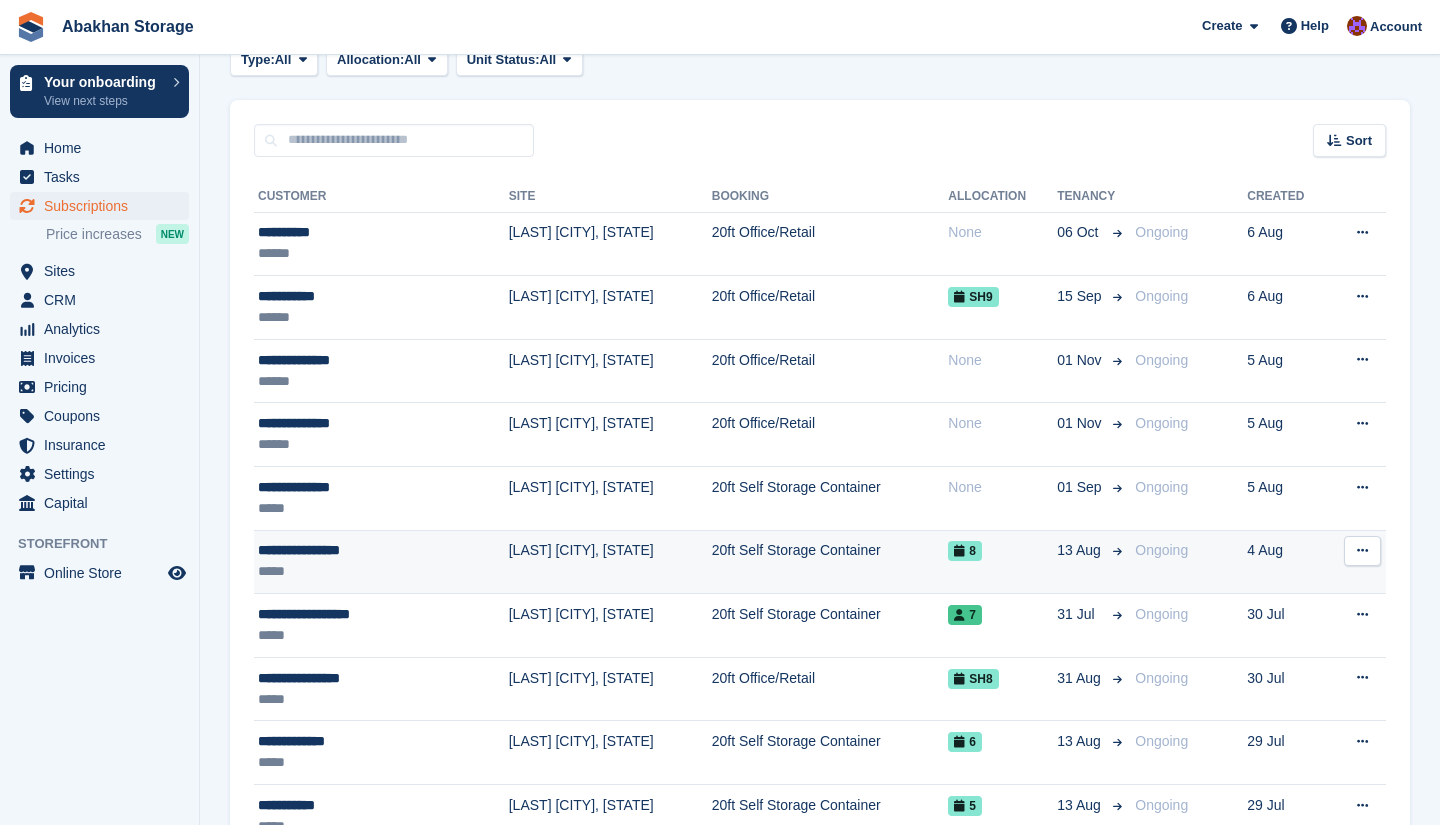 click on "20ft Self Storage Container" at bounding box center (830, 562) 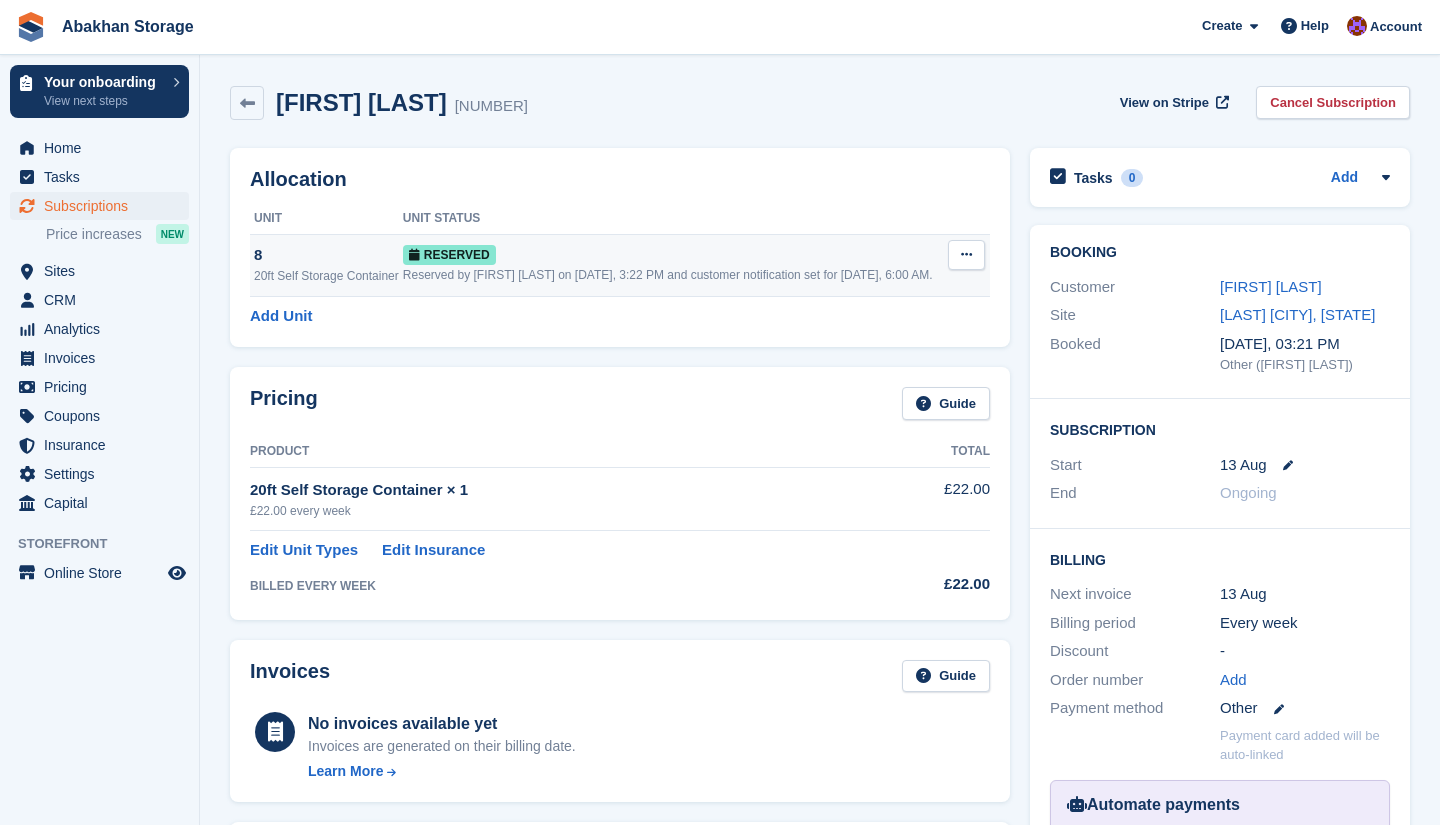 scroll, scrollTop: 0, scrollLeft: 0, axis: both 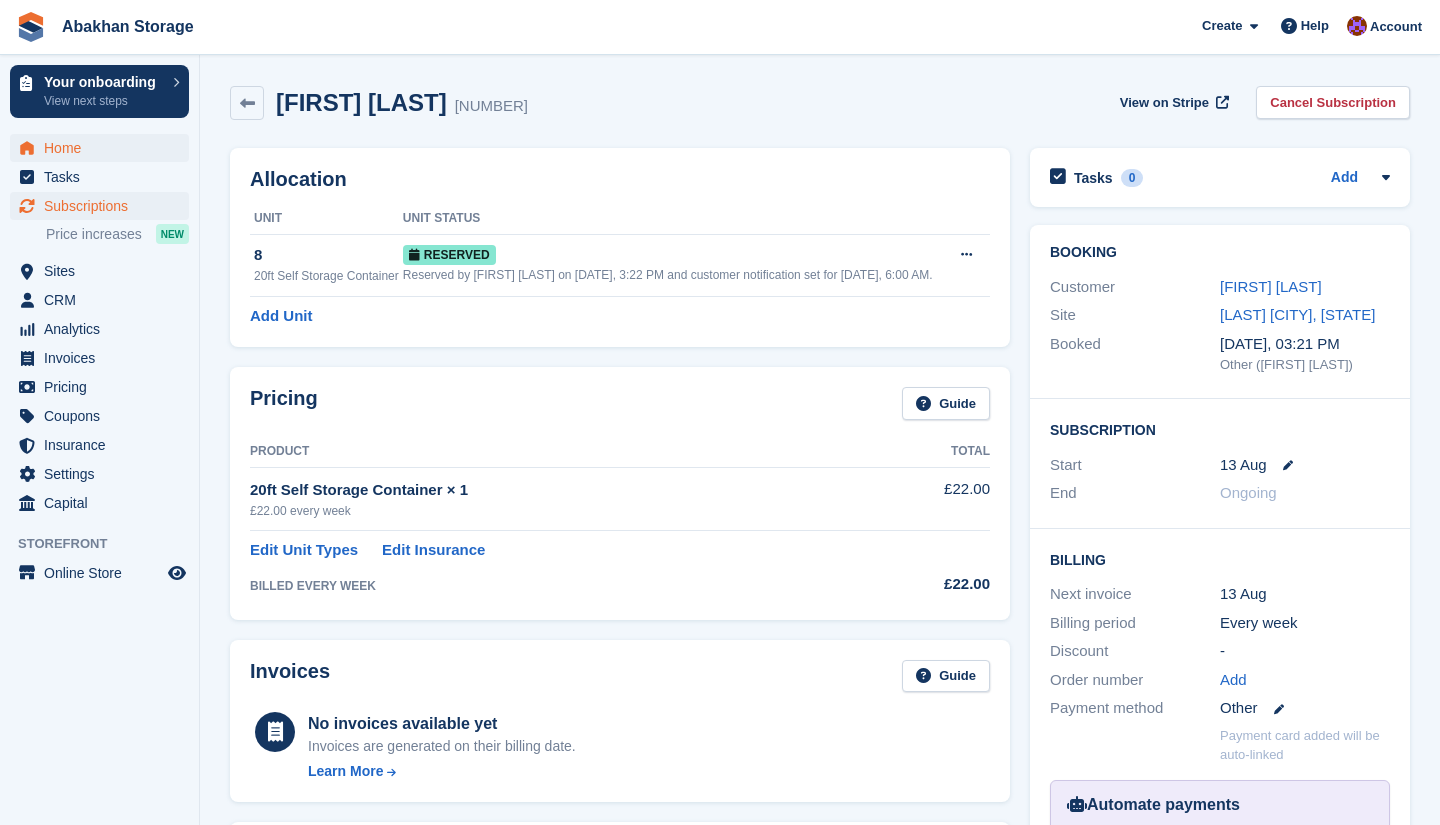 click on "Home" at bounding box center (104, 148) 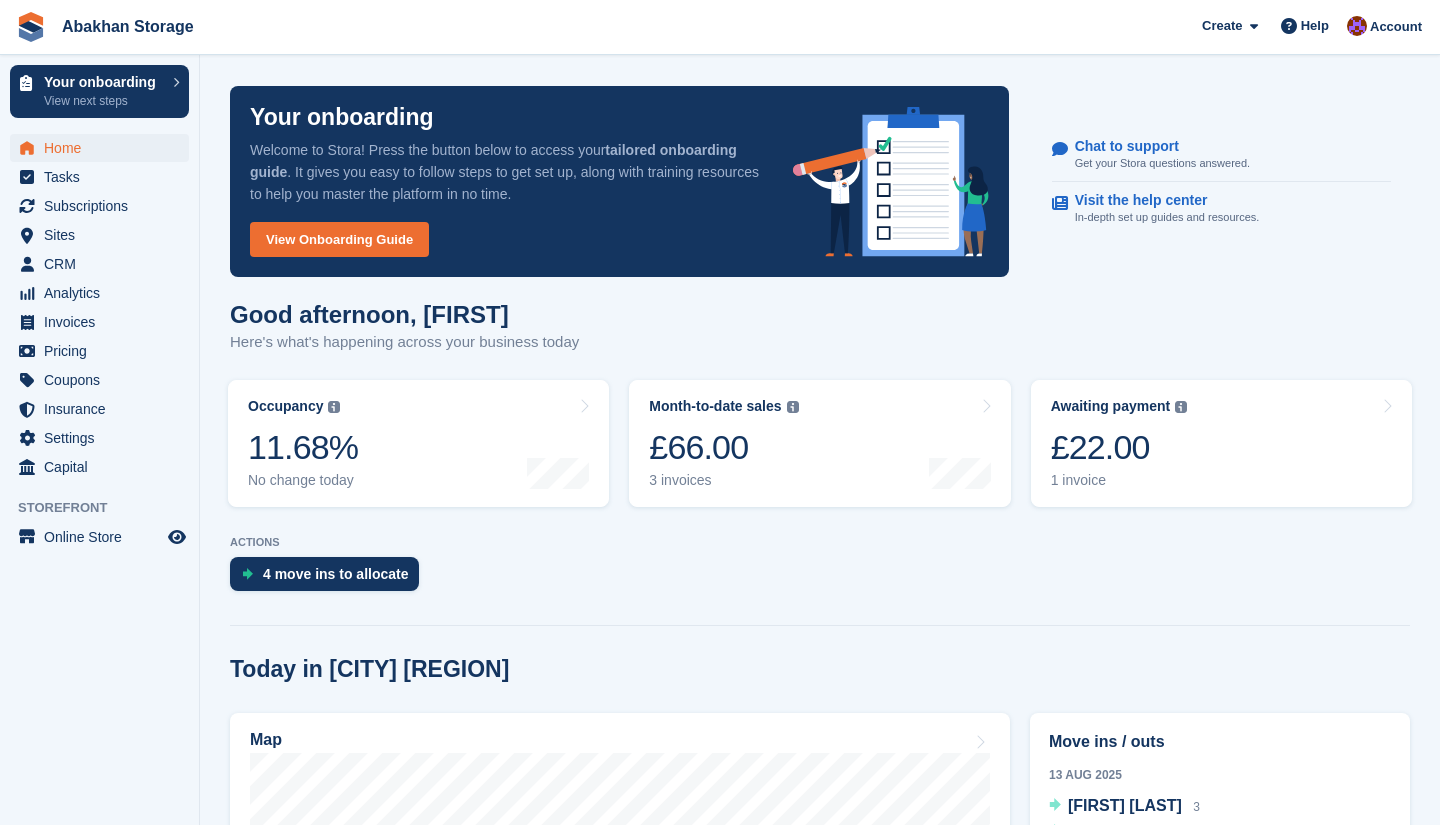 scroll, scrollTop: 0, scrollLeft: 0, axis: both 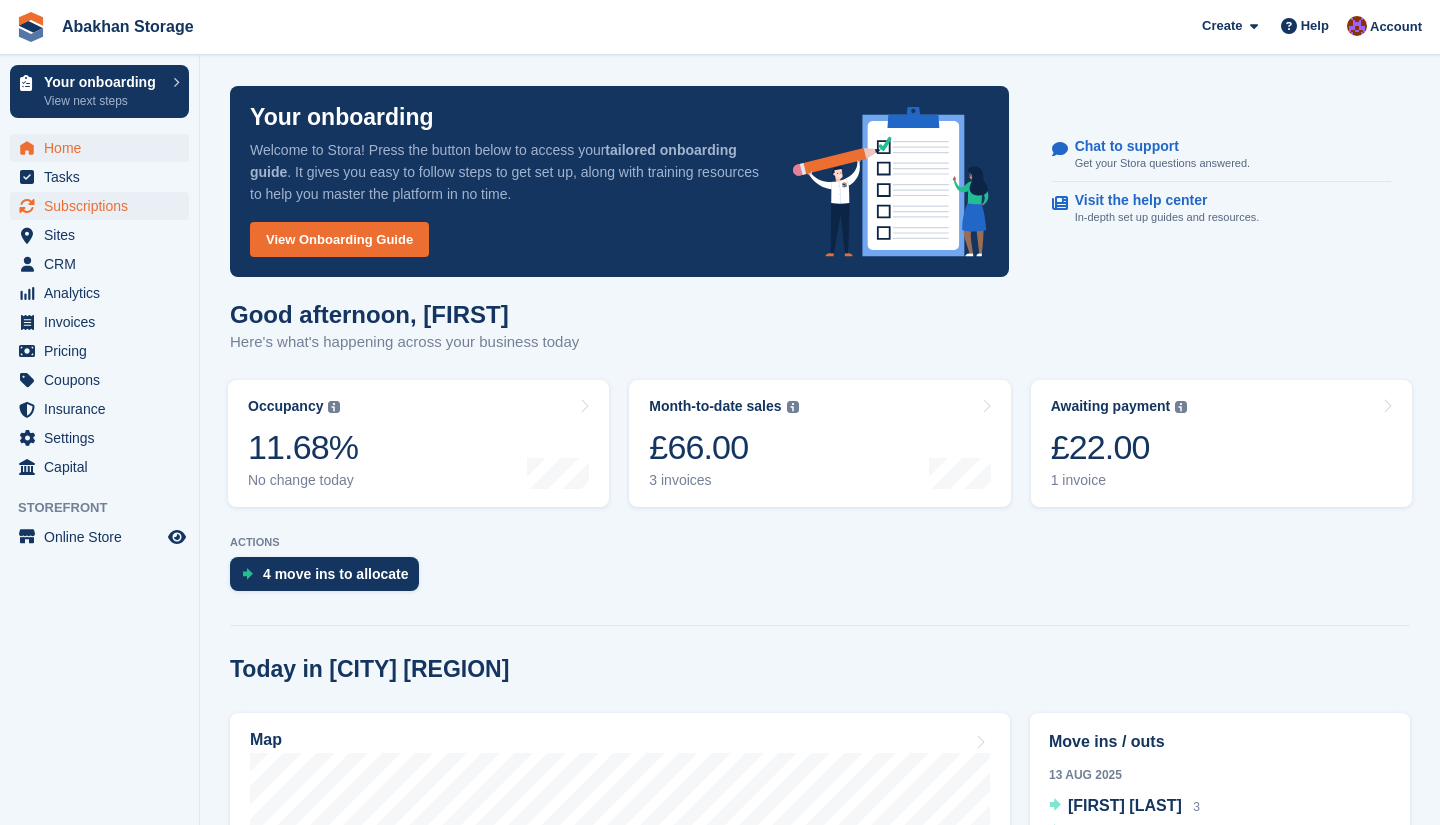 click on "Subscriptions" at bounding box center [104, 206] 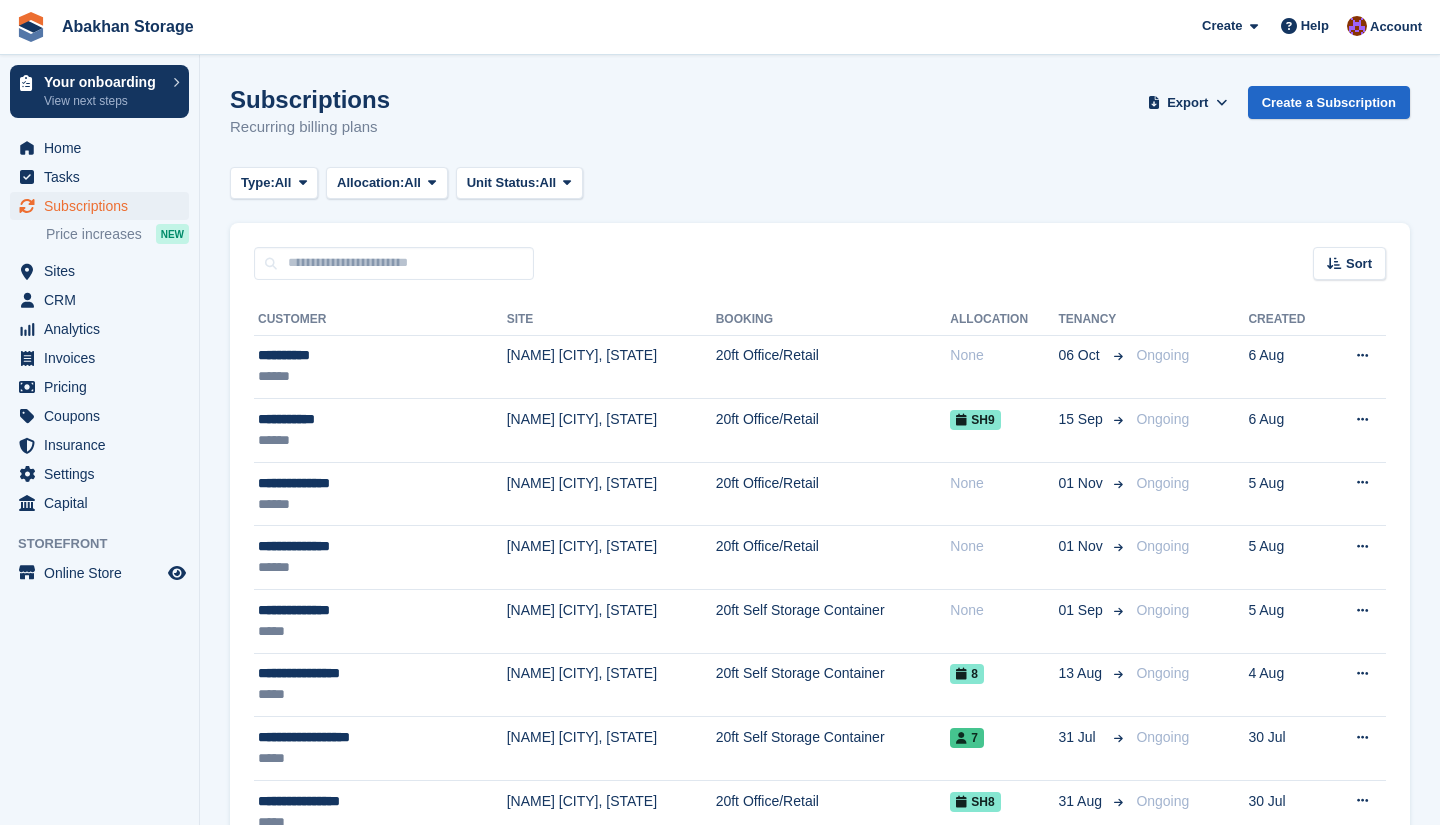 scroll, scrollTop: 0, scrollLeft: 0, axis: both 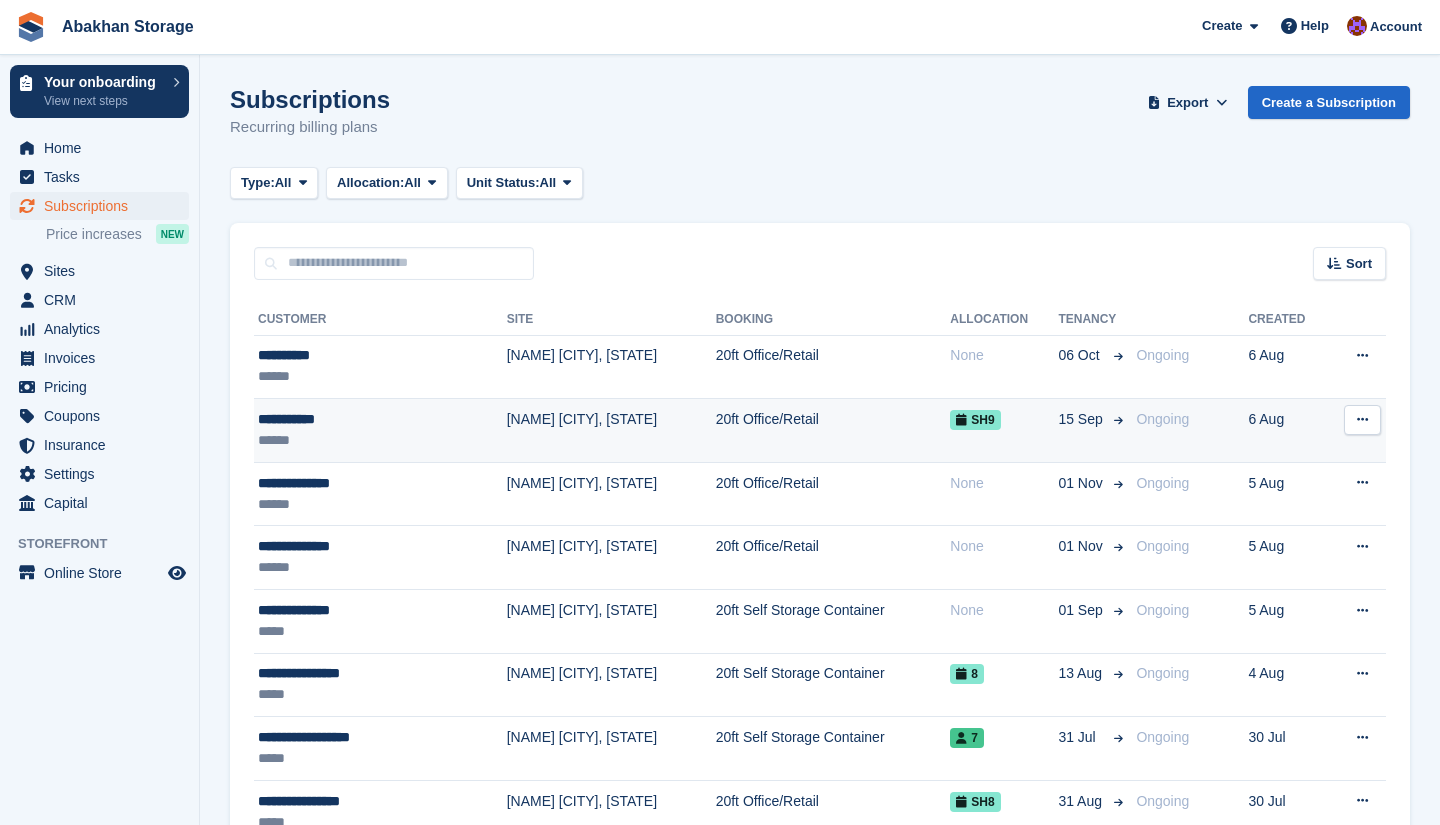 click on "******" at bounding box center (347, 440) 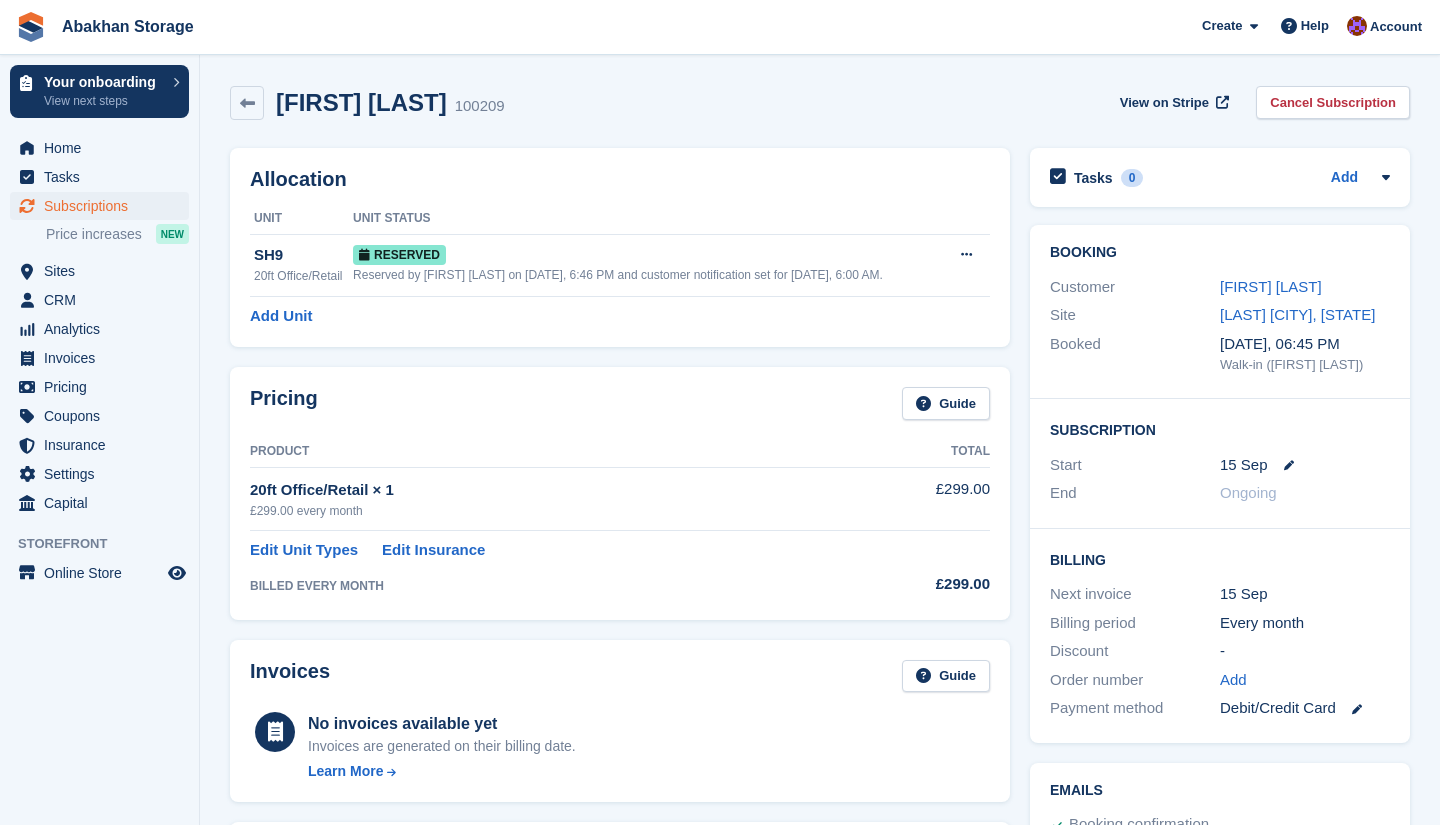 scroll, scrollTop: 0, scrollLeft: 0, axis: both 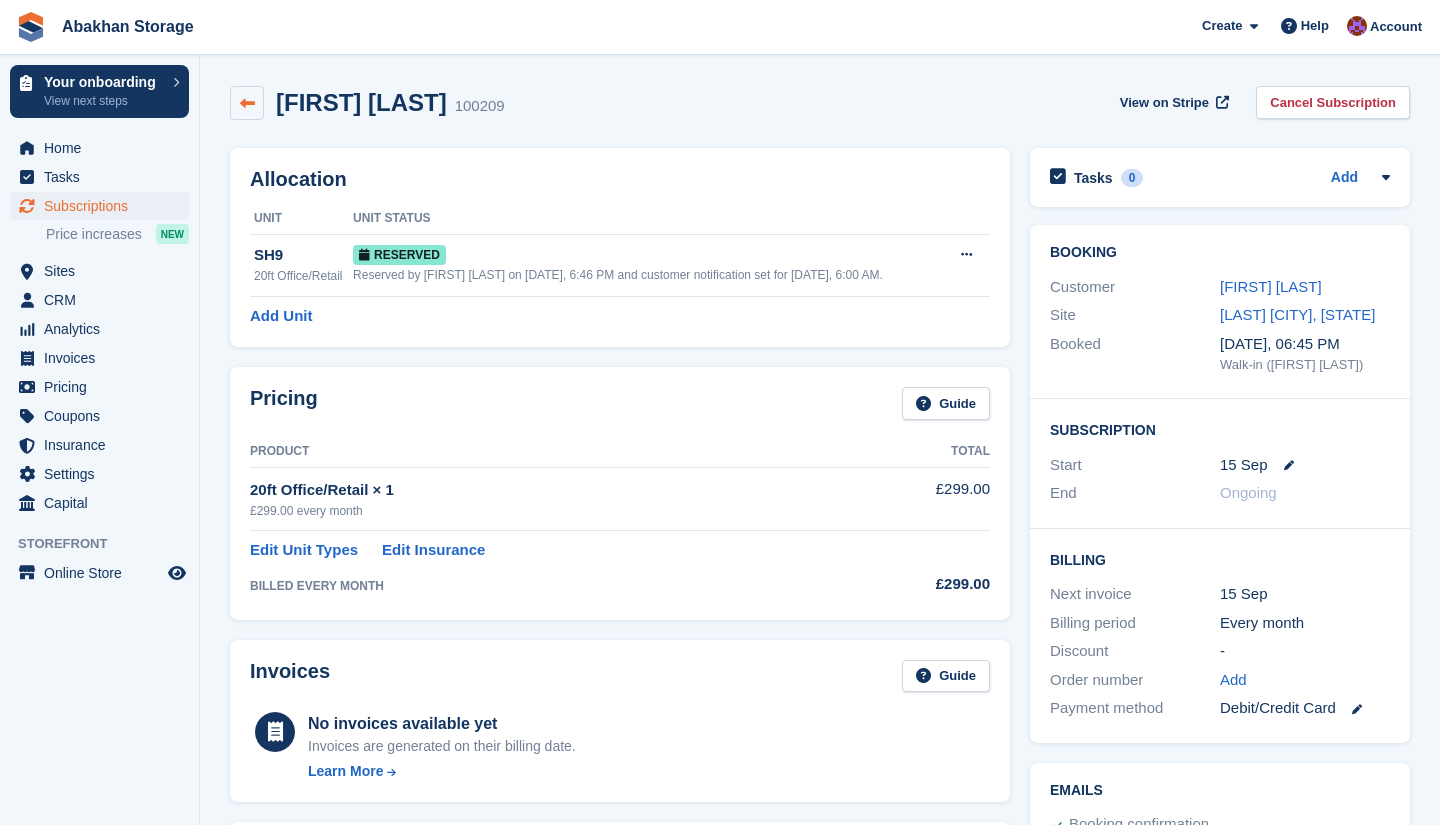click at bounding box center [247, 103] 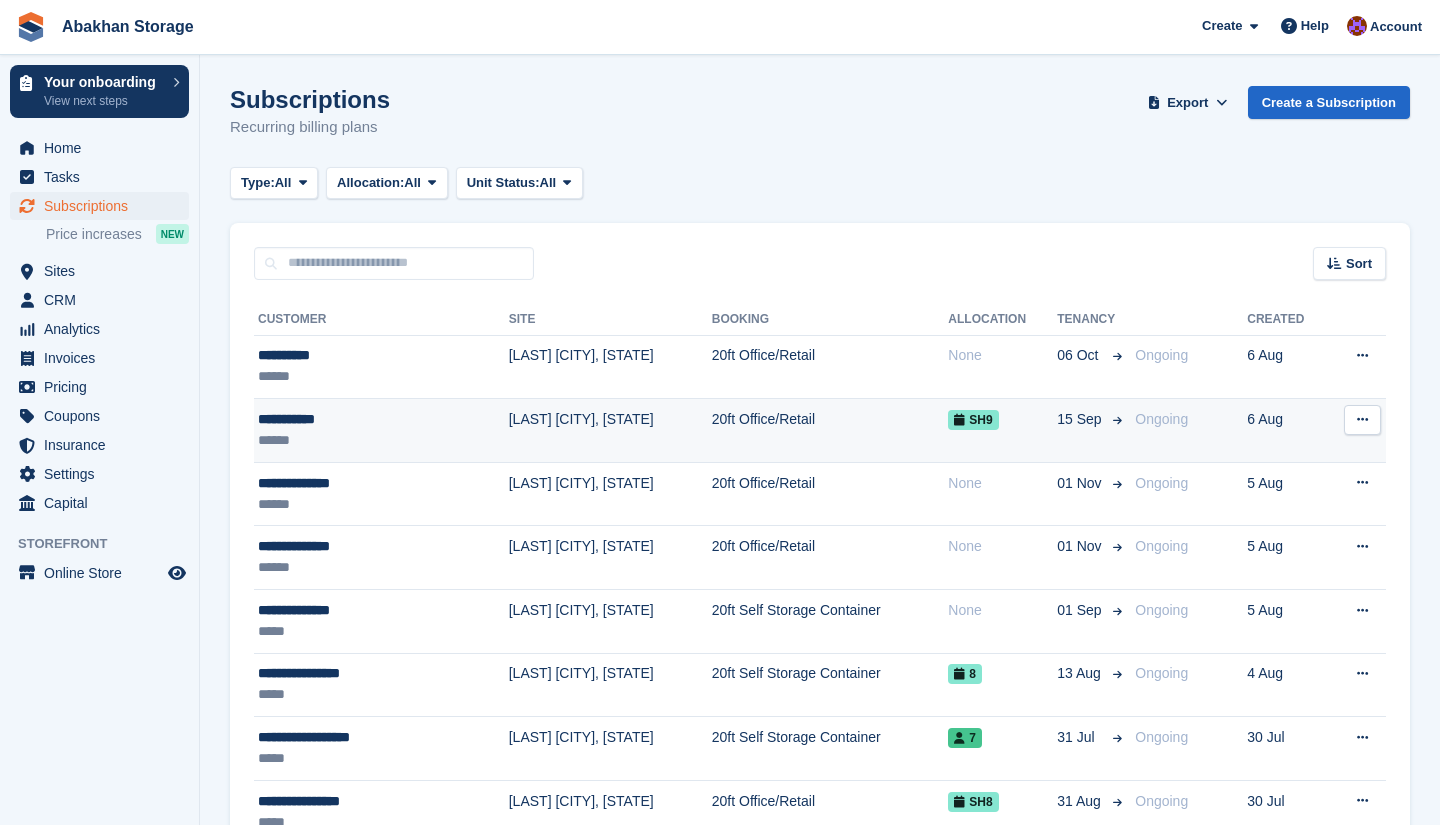 click on "[LAST] [CITY], [STATE]" at bounding box center [610, 431] 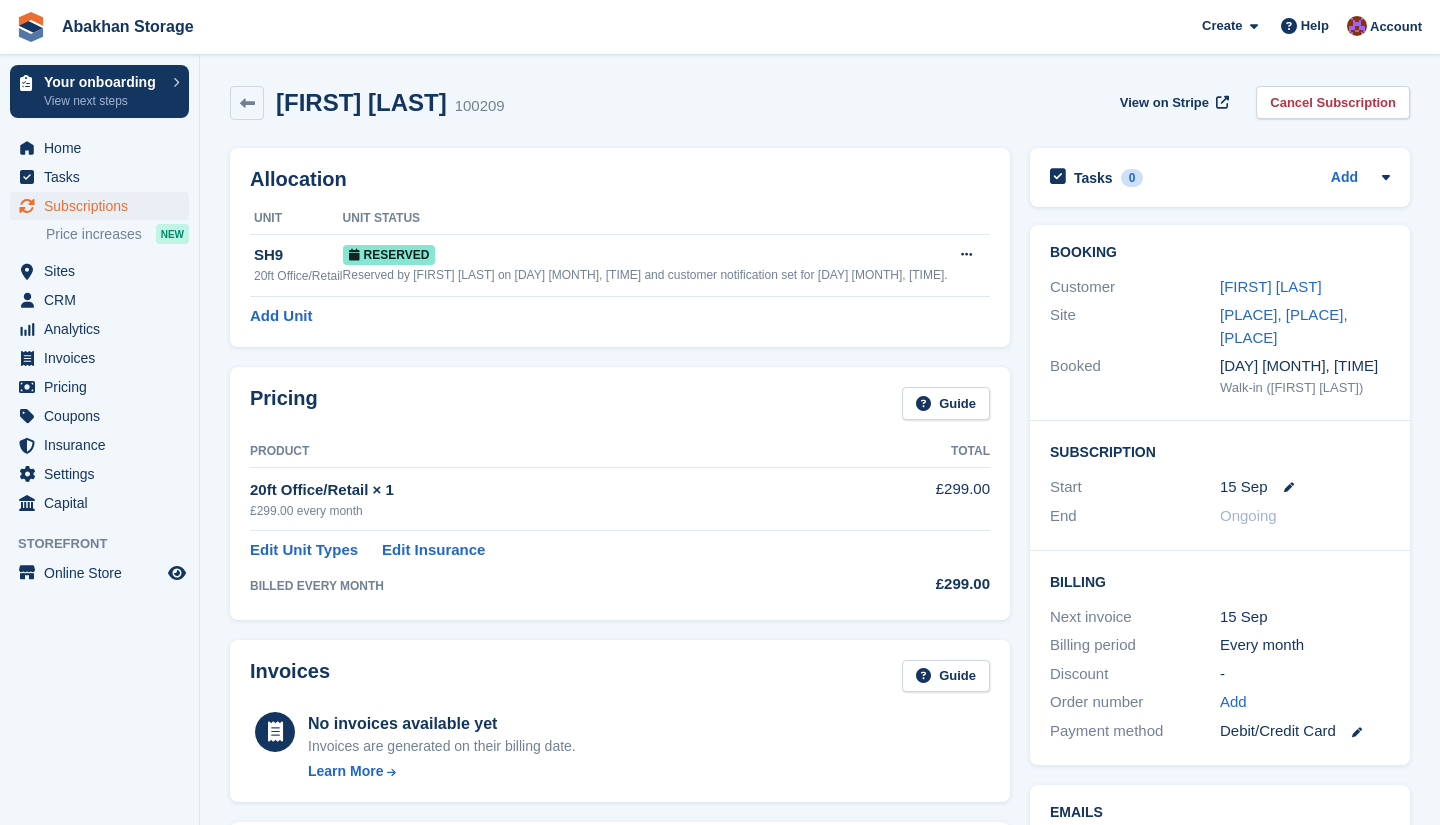 scroll, scrollTop: 0, scrollLeft: 0, axis: both 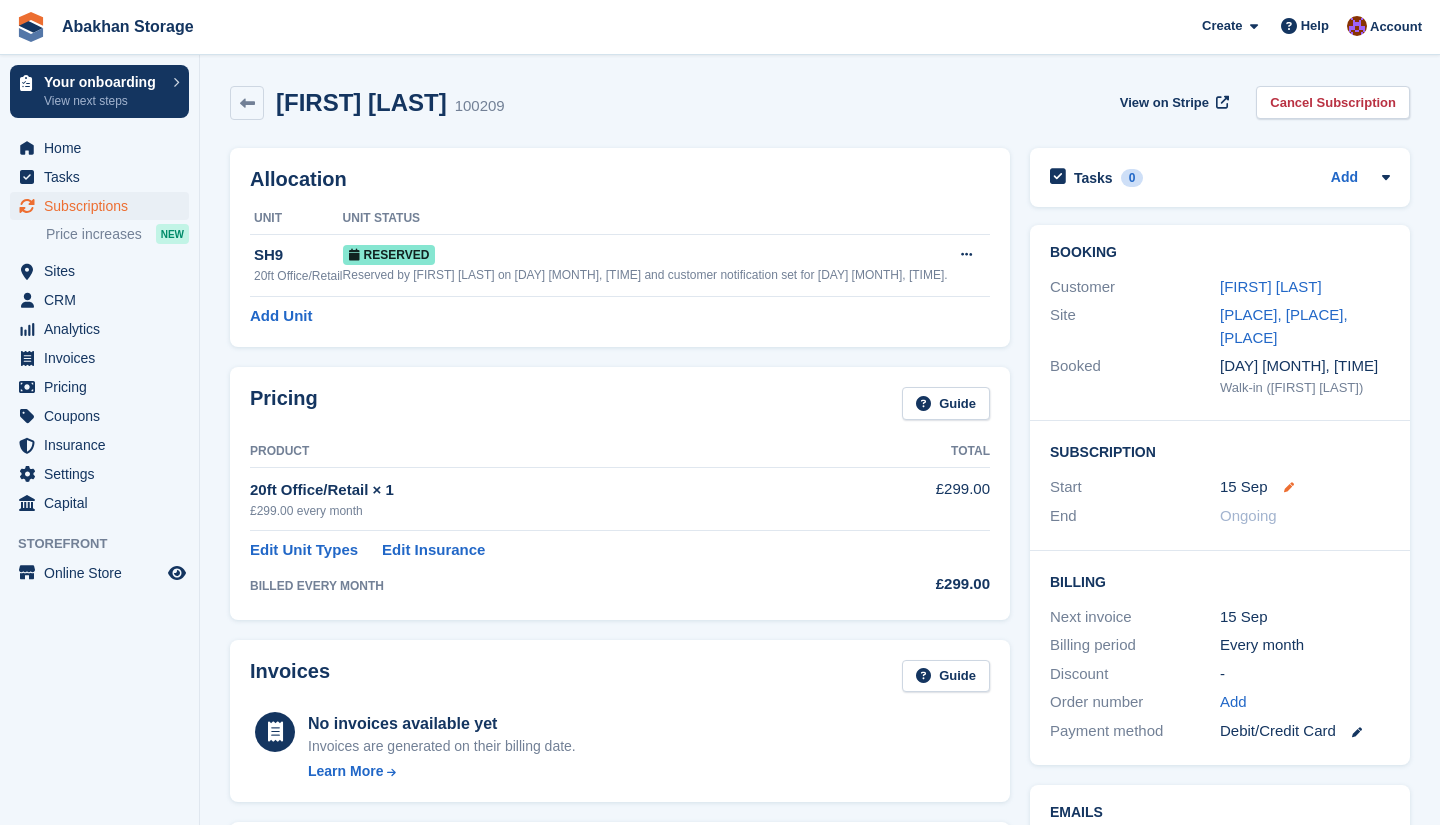 click at bounding box center [1289, 487] 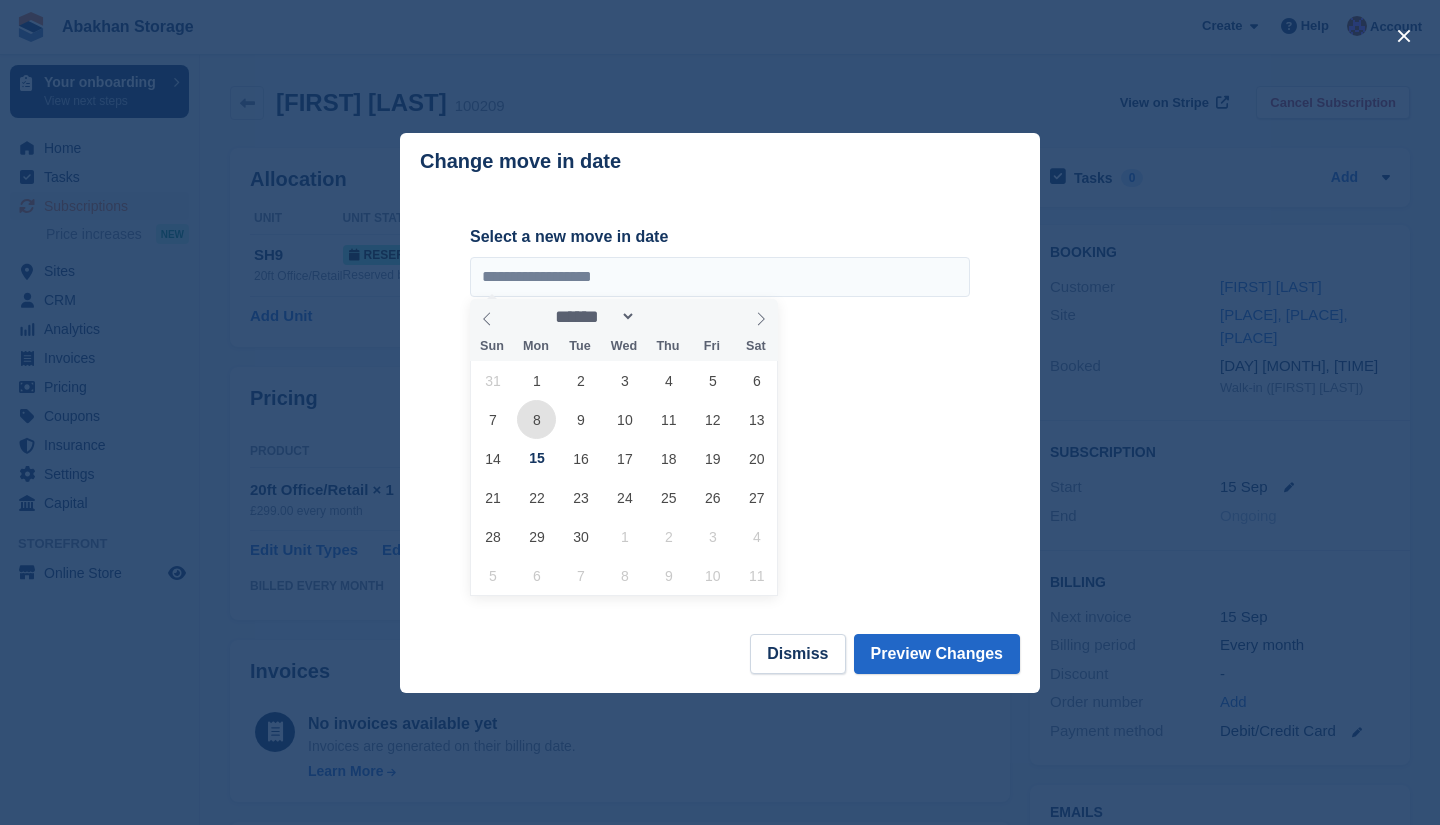 click on "8" at bounding box center [536, 419] 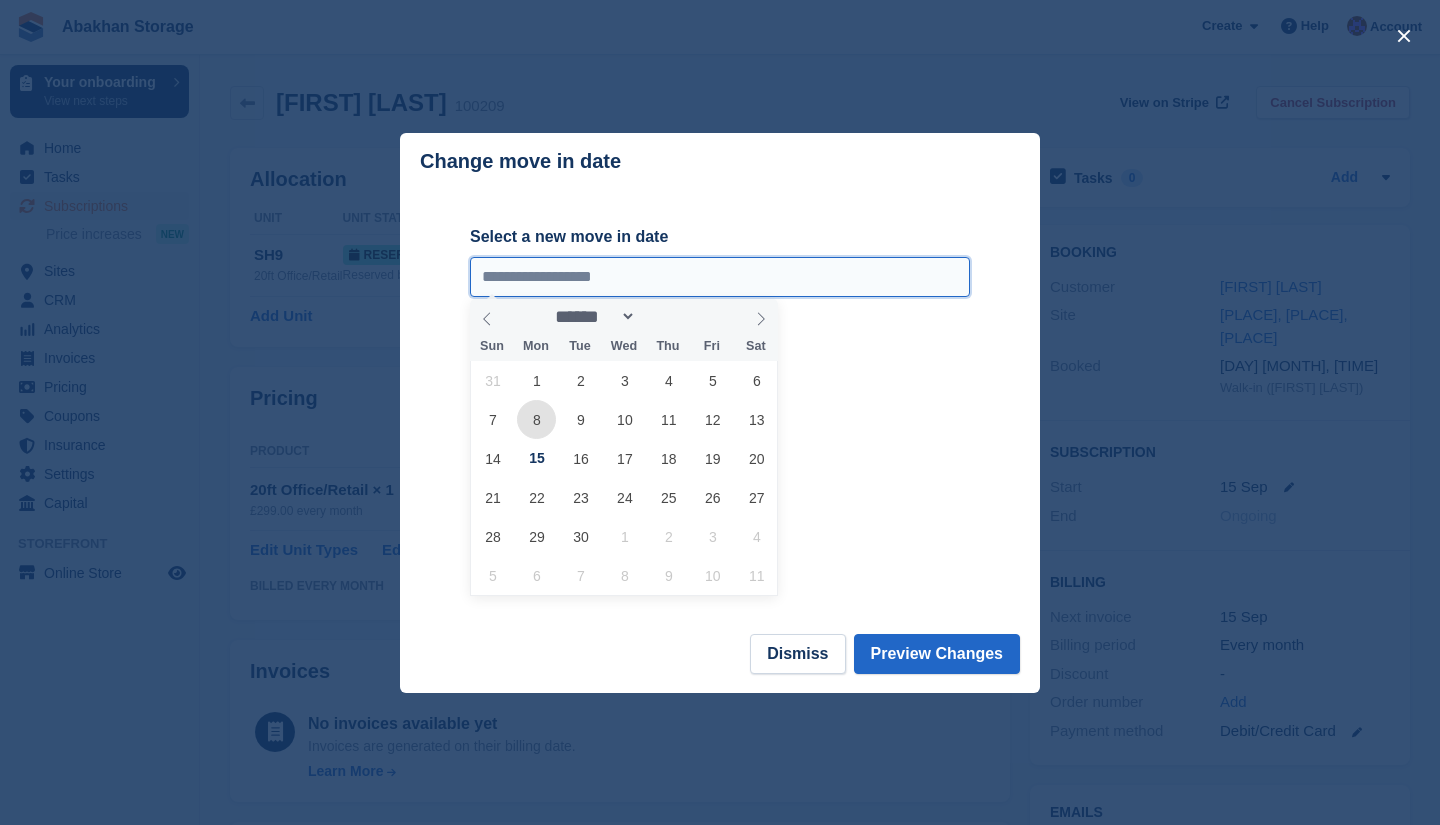 type on "**********" 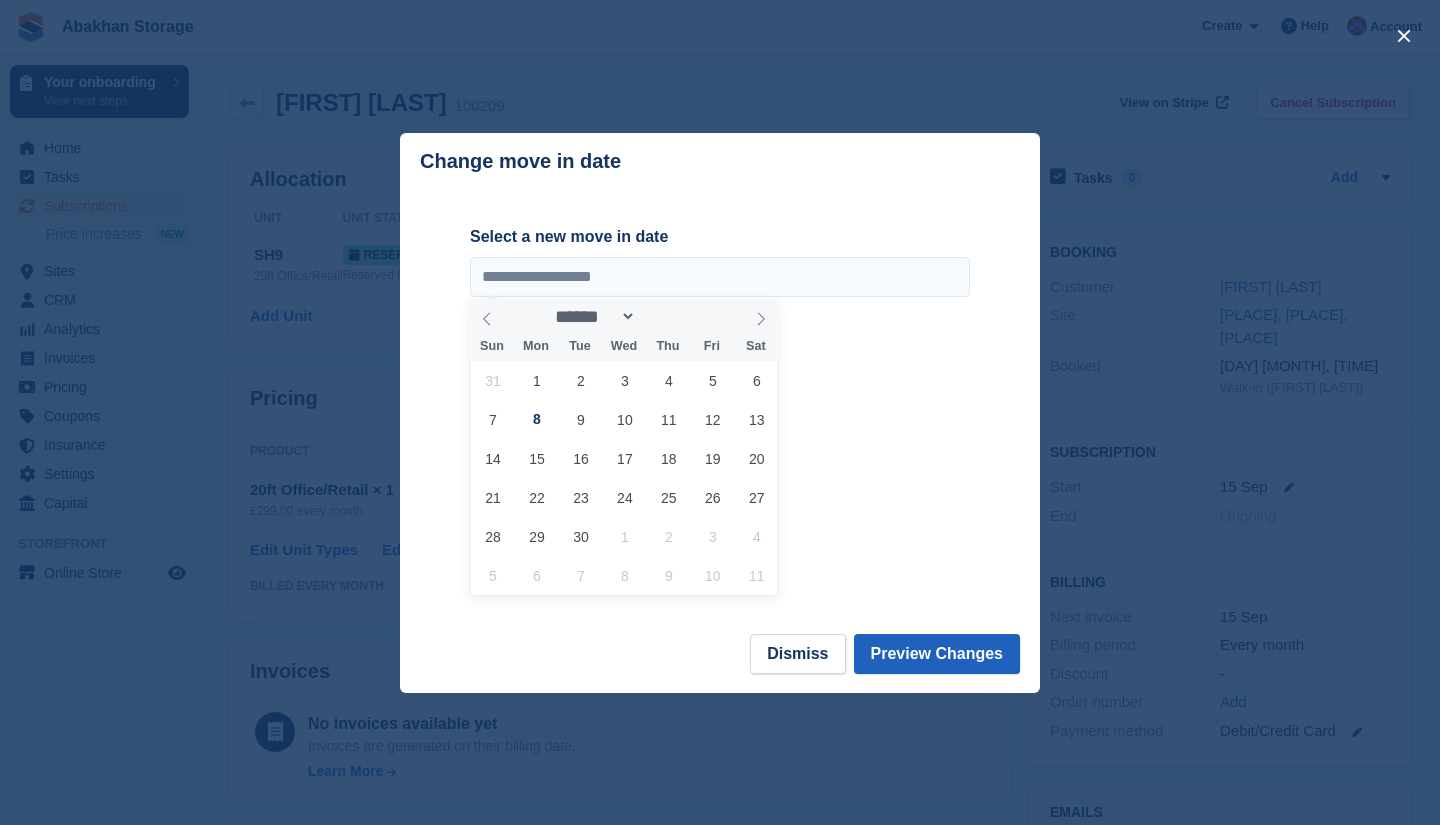 click on "Preview Changes" at bounding box center (937, 654) 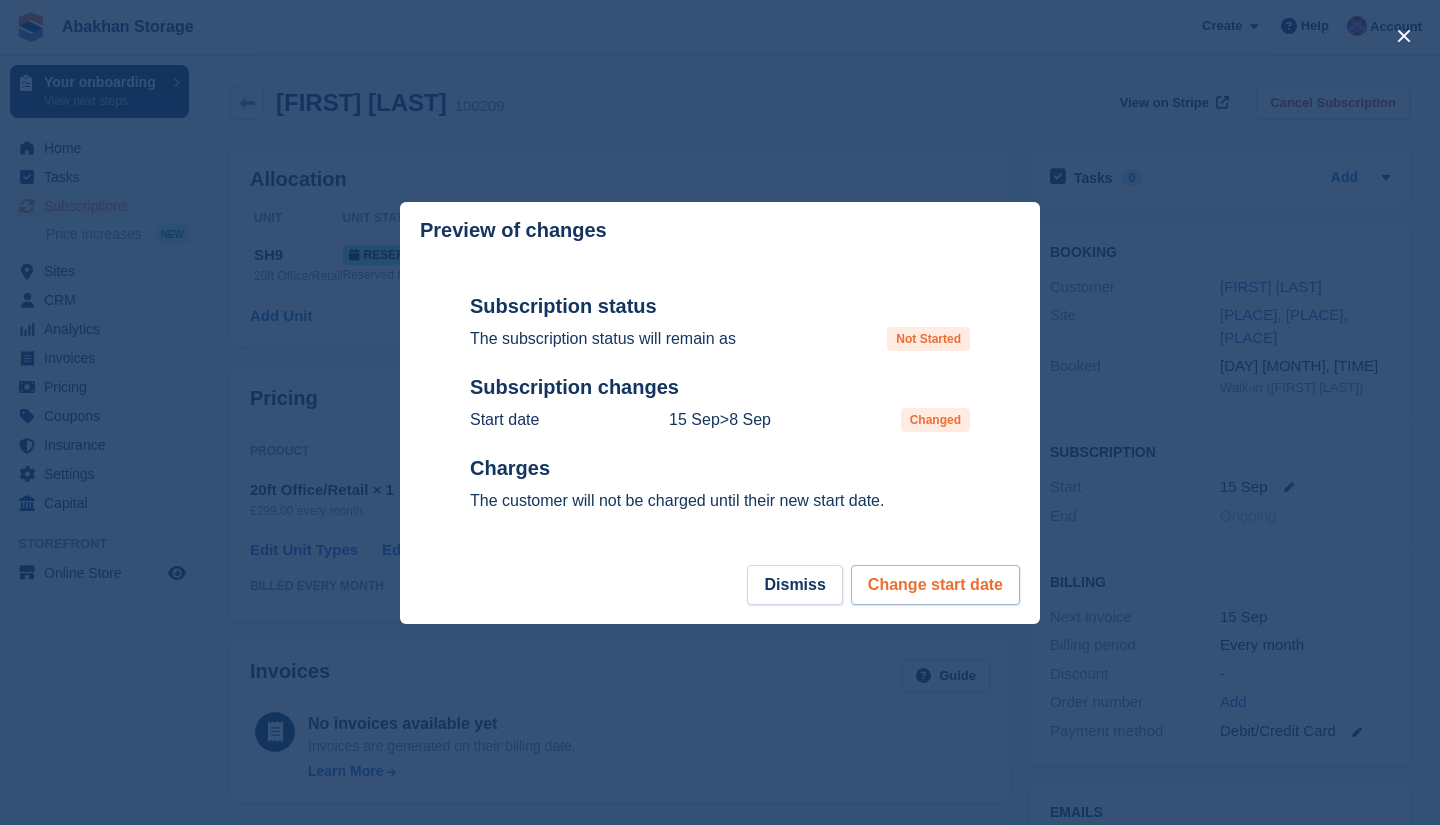 click on "Change start date" at bounding box center [935, 585] 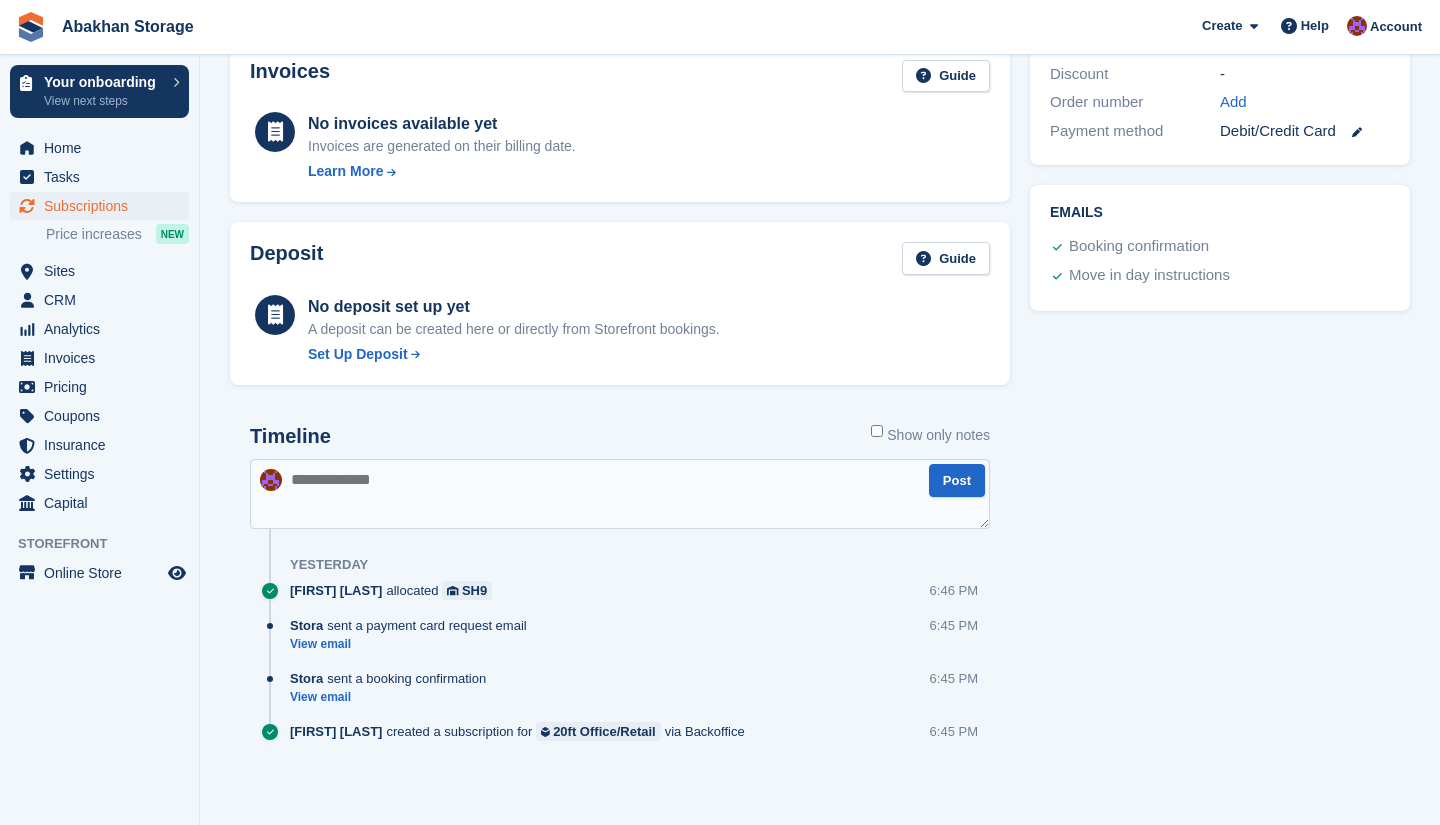 scroll, scrollTop: 599, scrollLeft: 0, axis: vertical 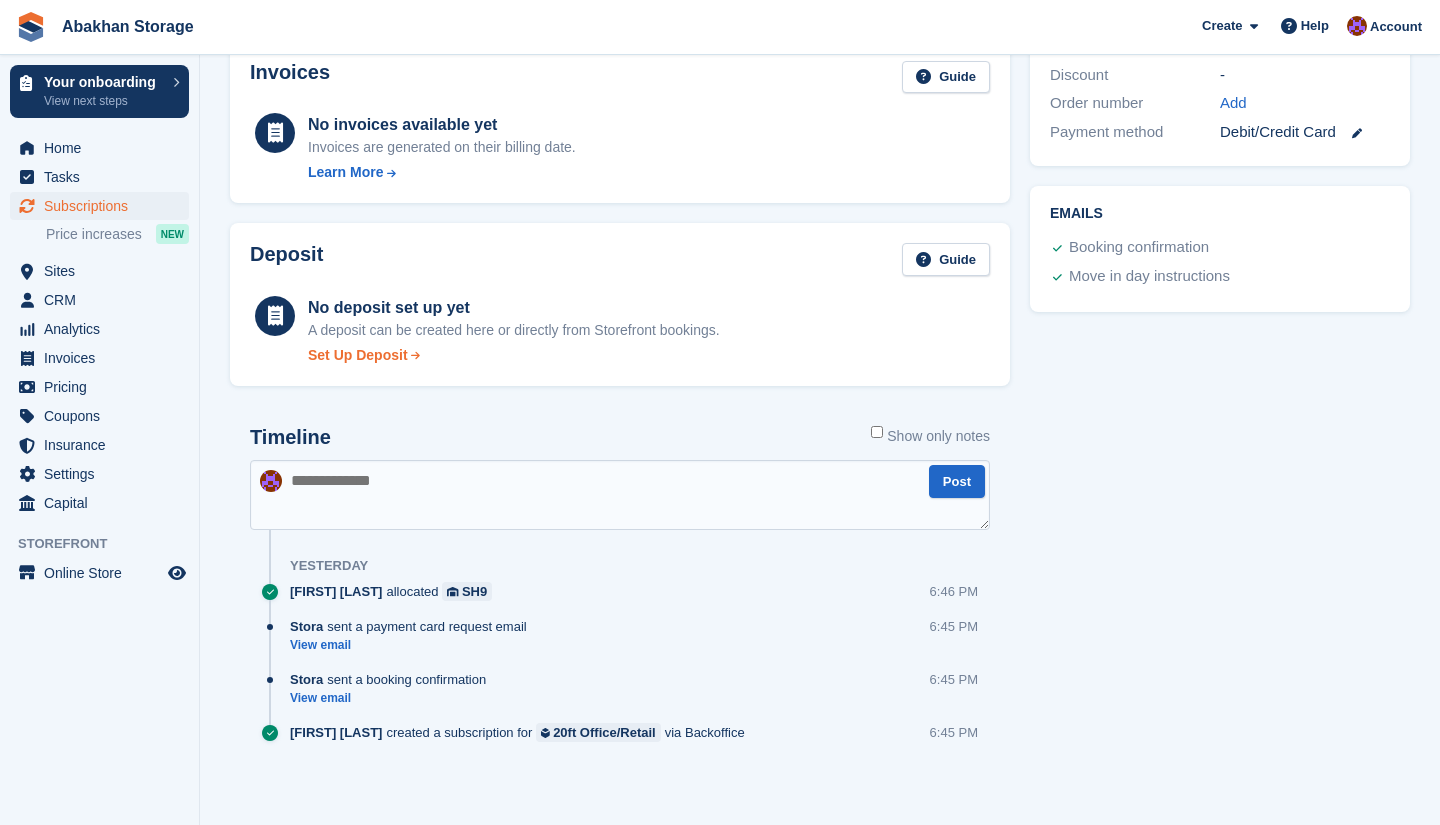 click on "Set Up Deposit" at bounding box center (358, 355) 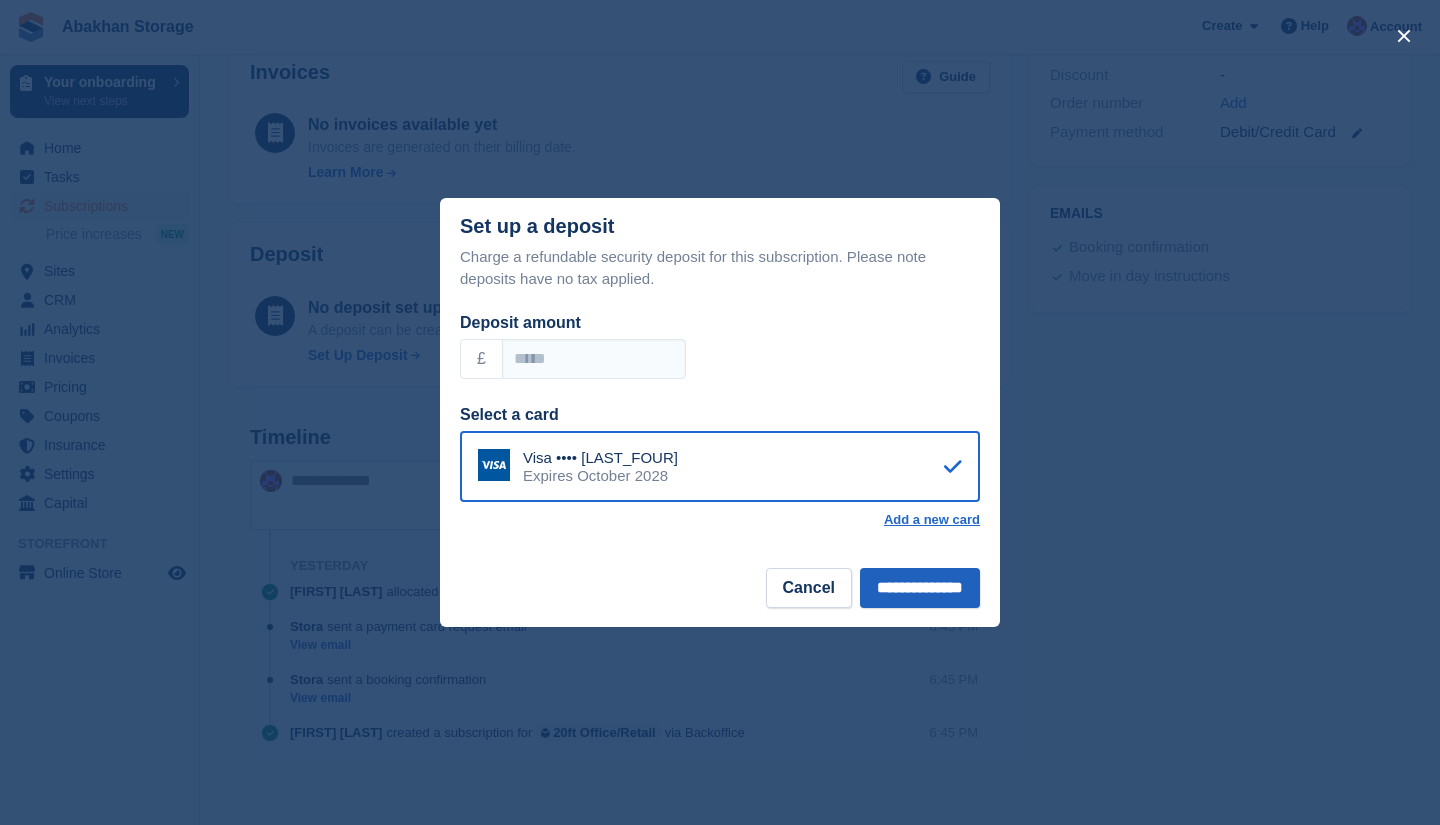 click on "**********" at bounding box center [920, 588] 